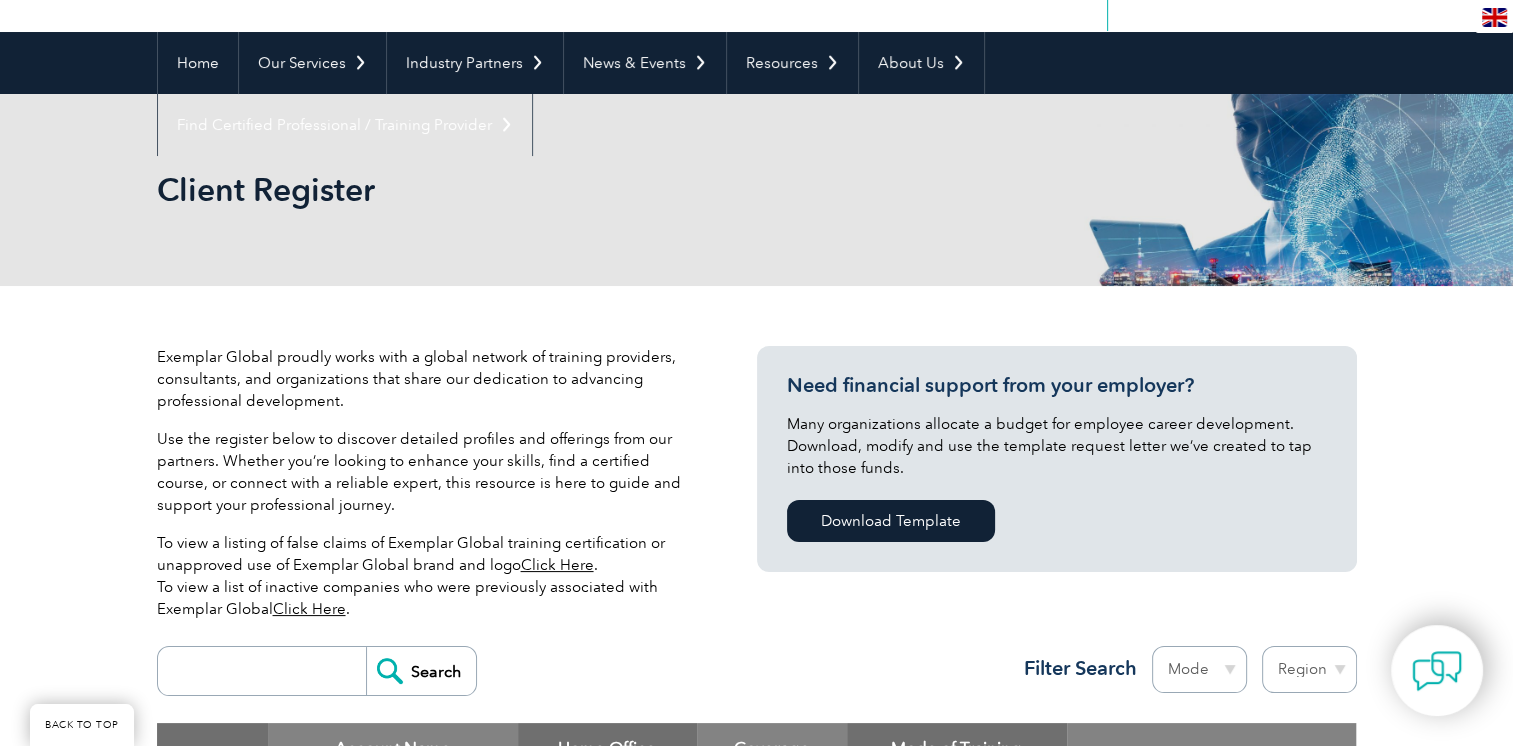 scroll, scrollTop: 400, scrollLeft: 0, axis: vertical 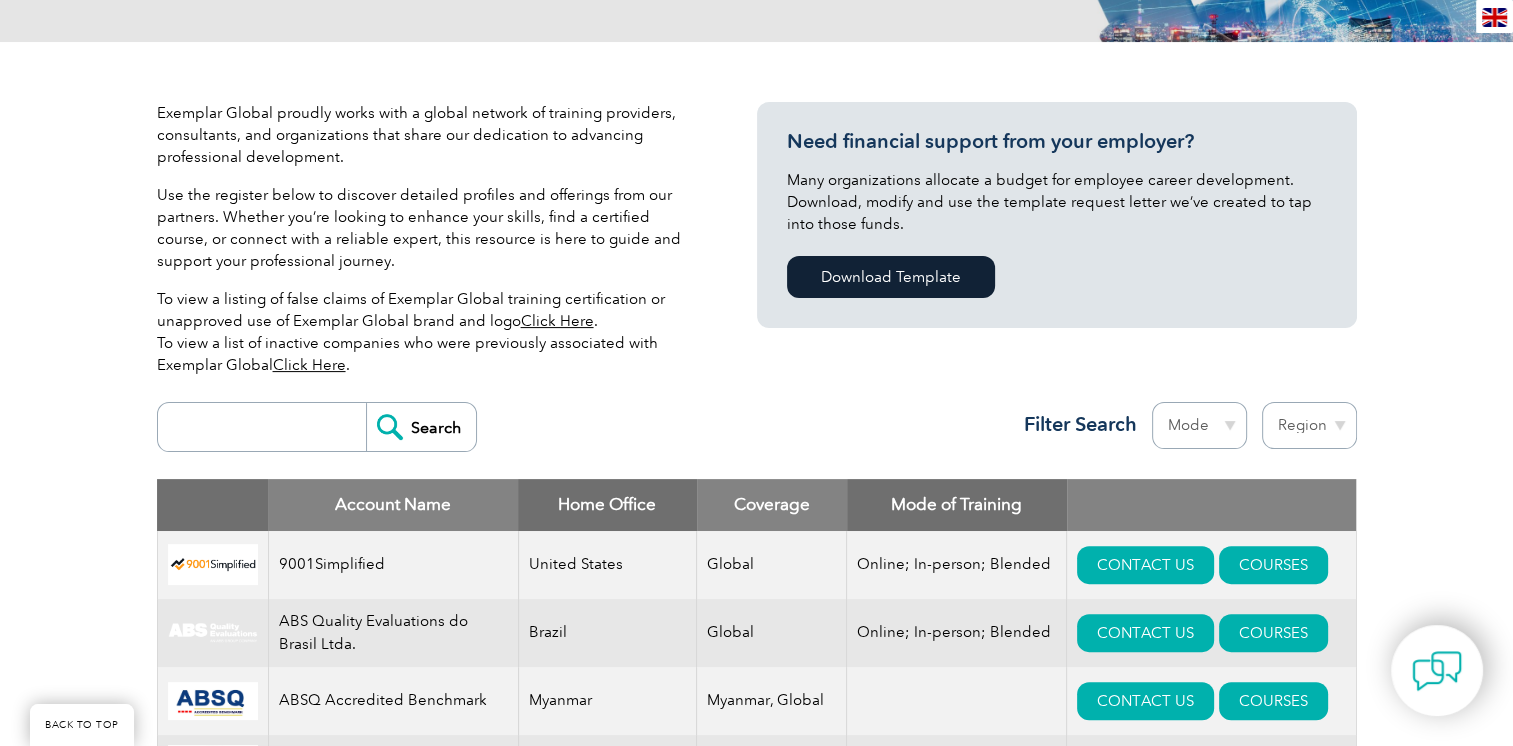 click at bounding box center (267, 427) 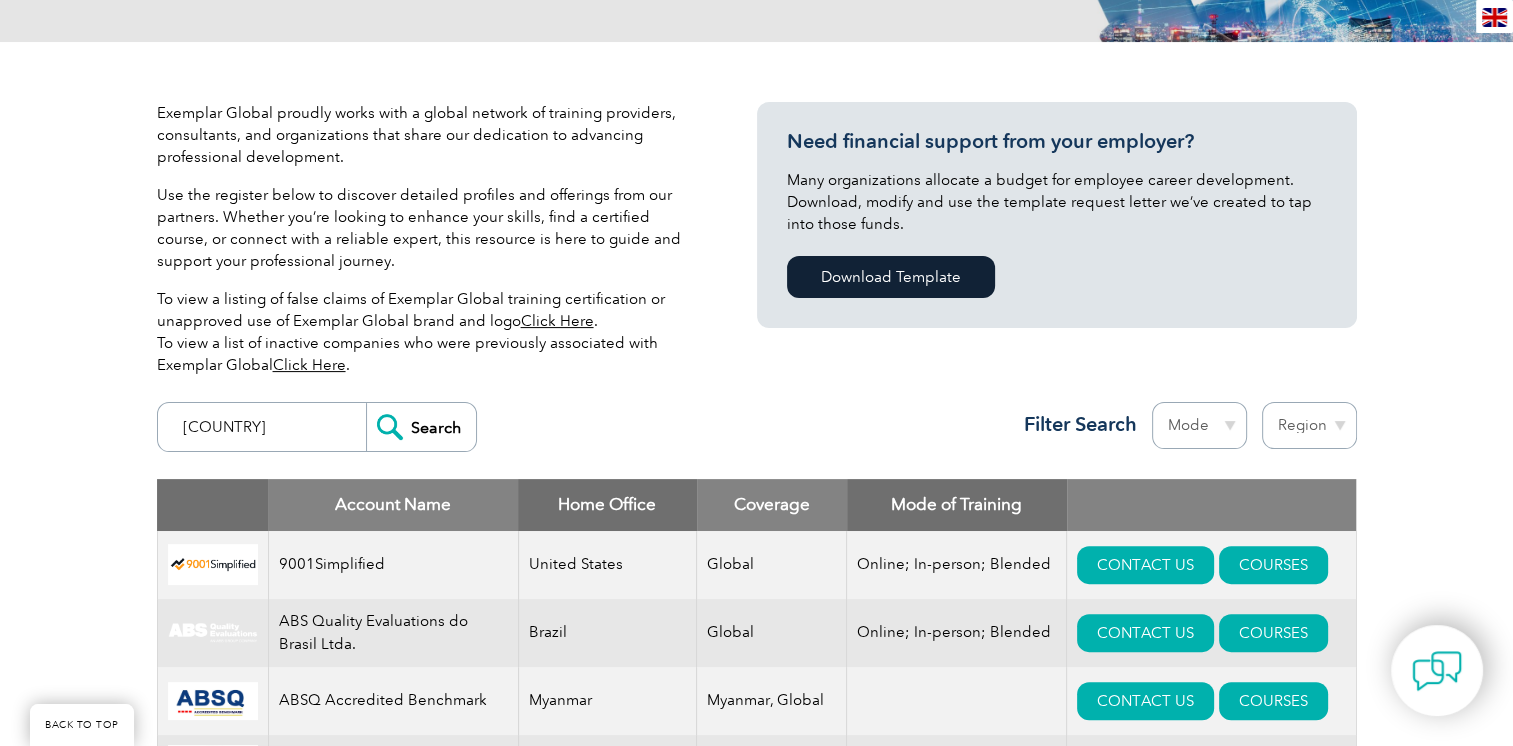 type on "[COUNTRY]" 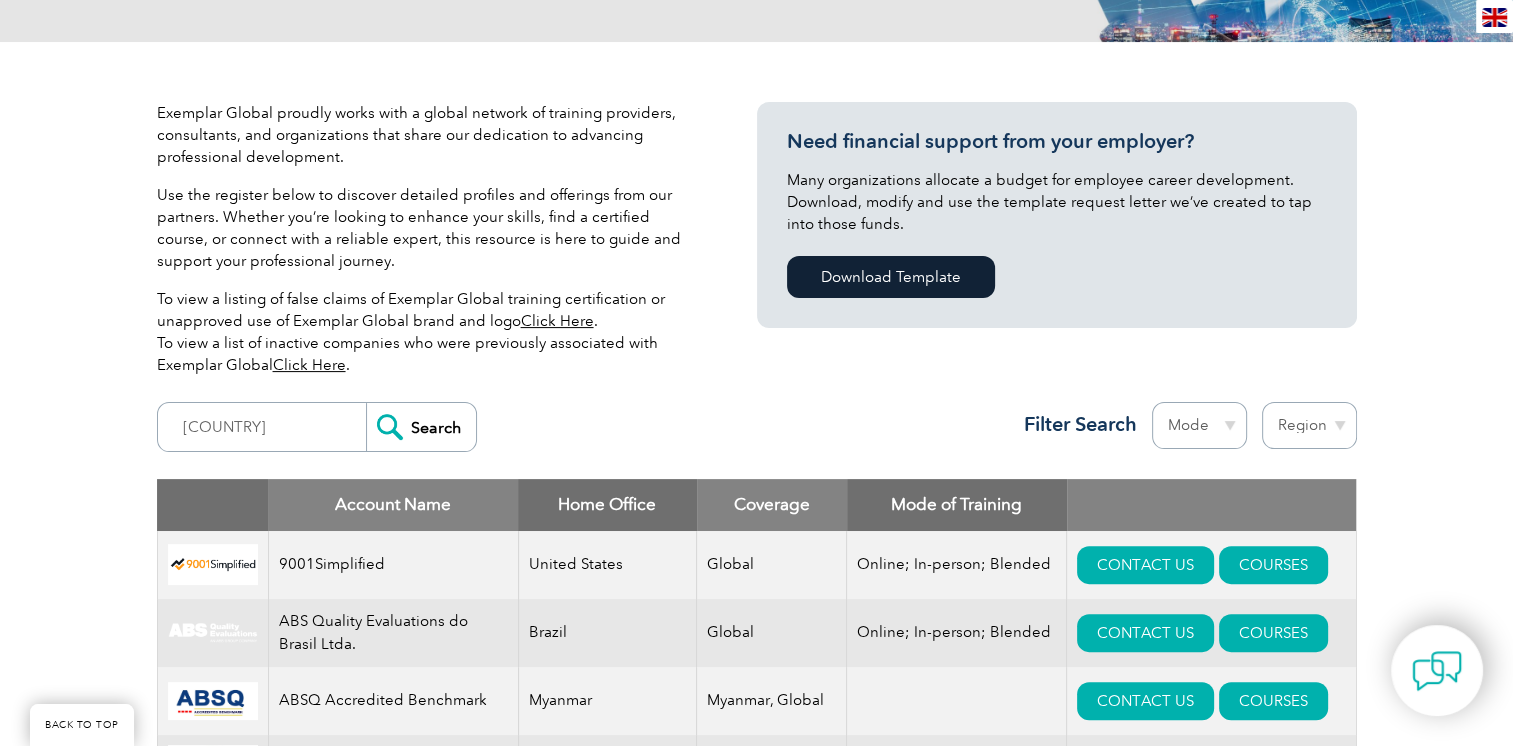 click on "Search" at bounding box center (421, 427) 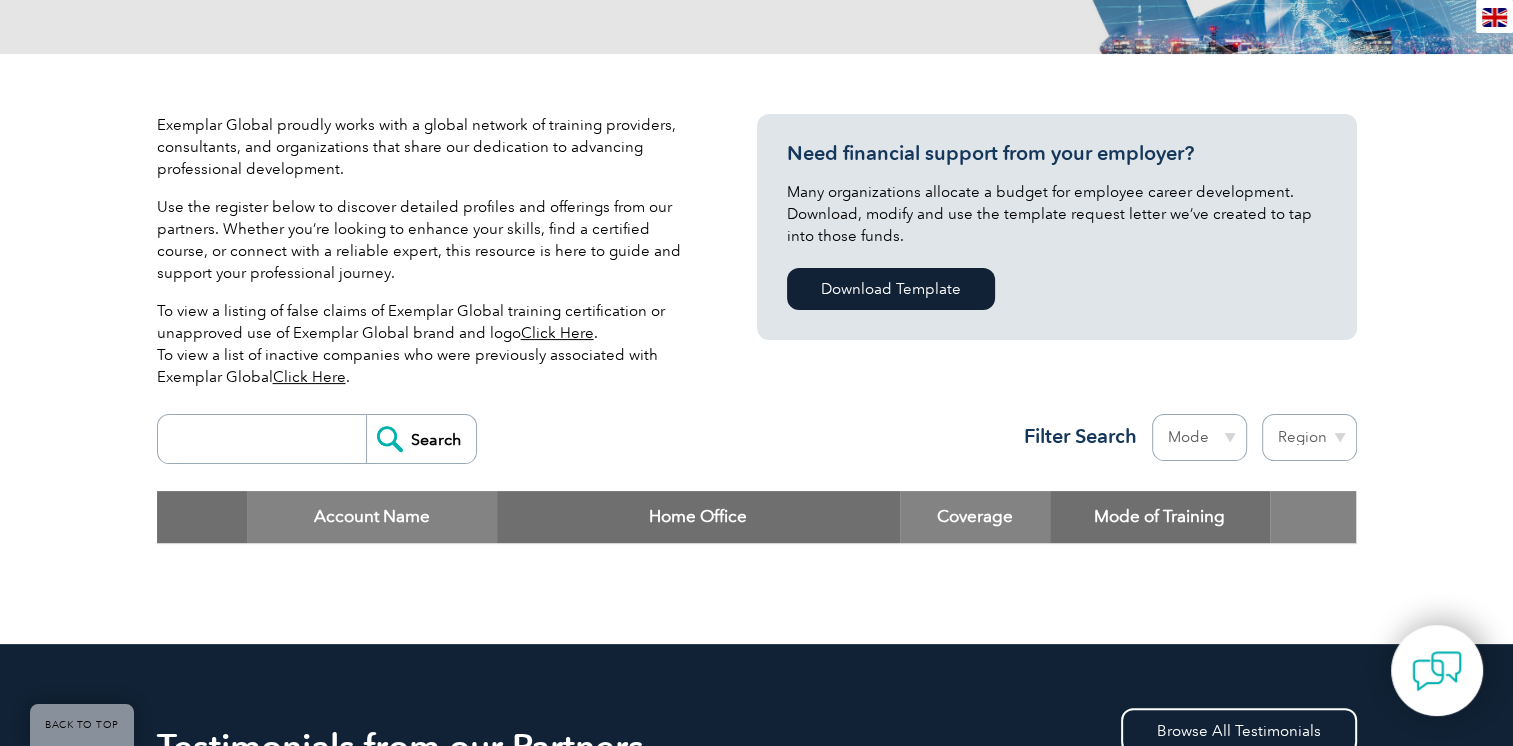 scroll, scrollTop: 400, scrollLeft: 0, axis: vertical 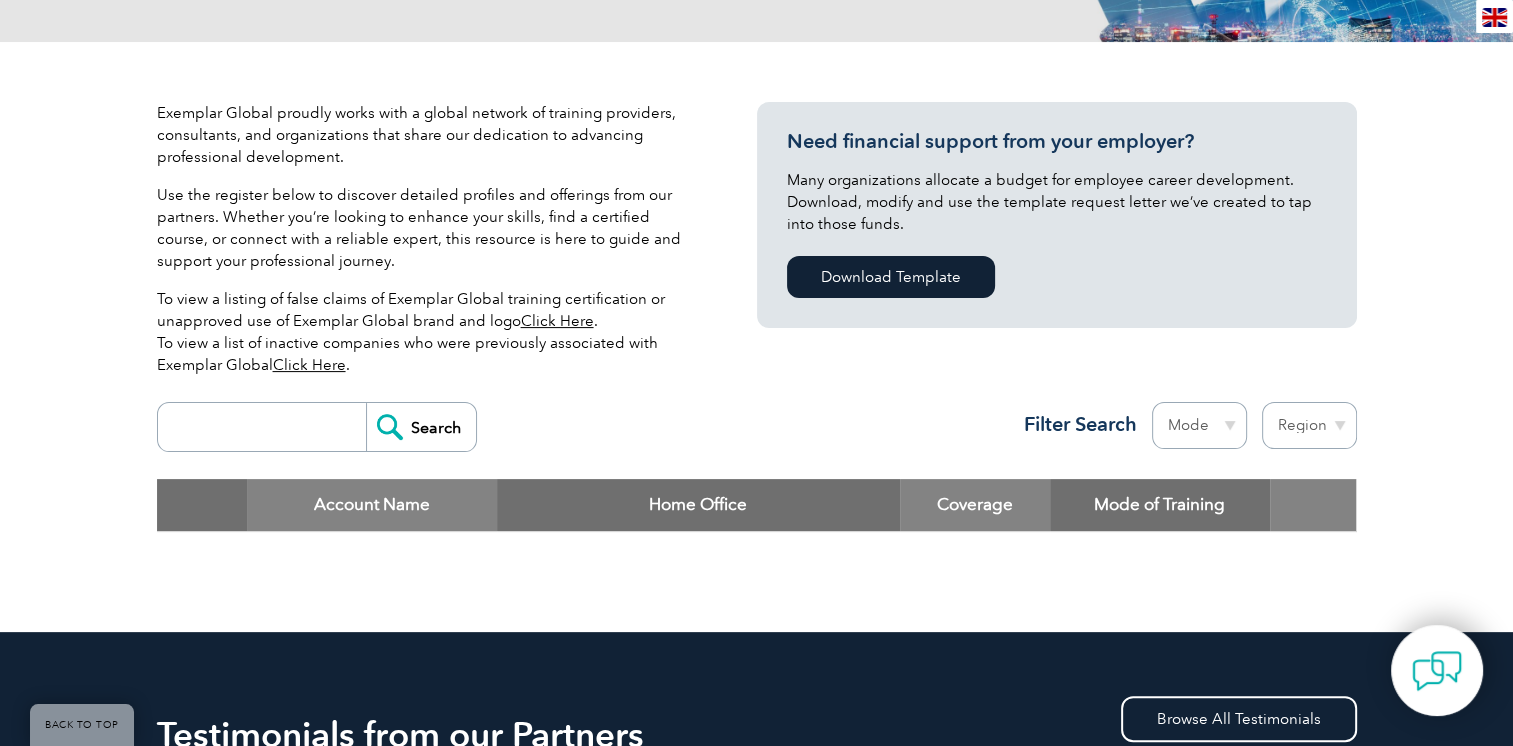 click at bounding box center (267, 427) 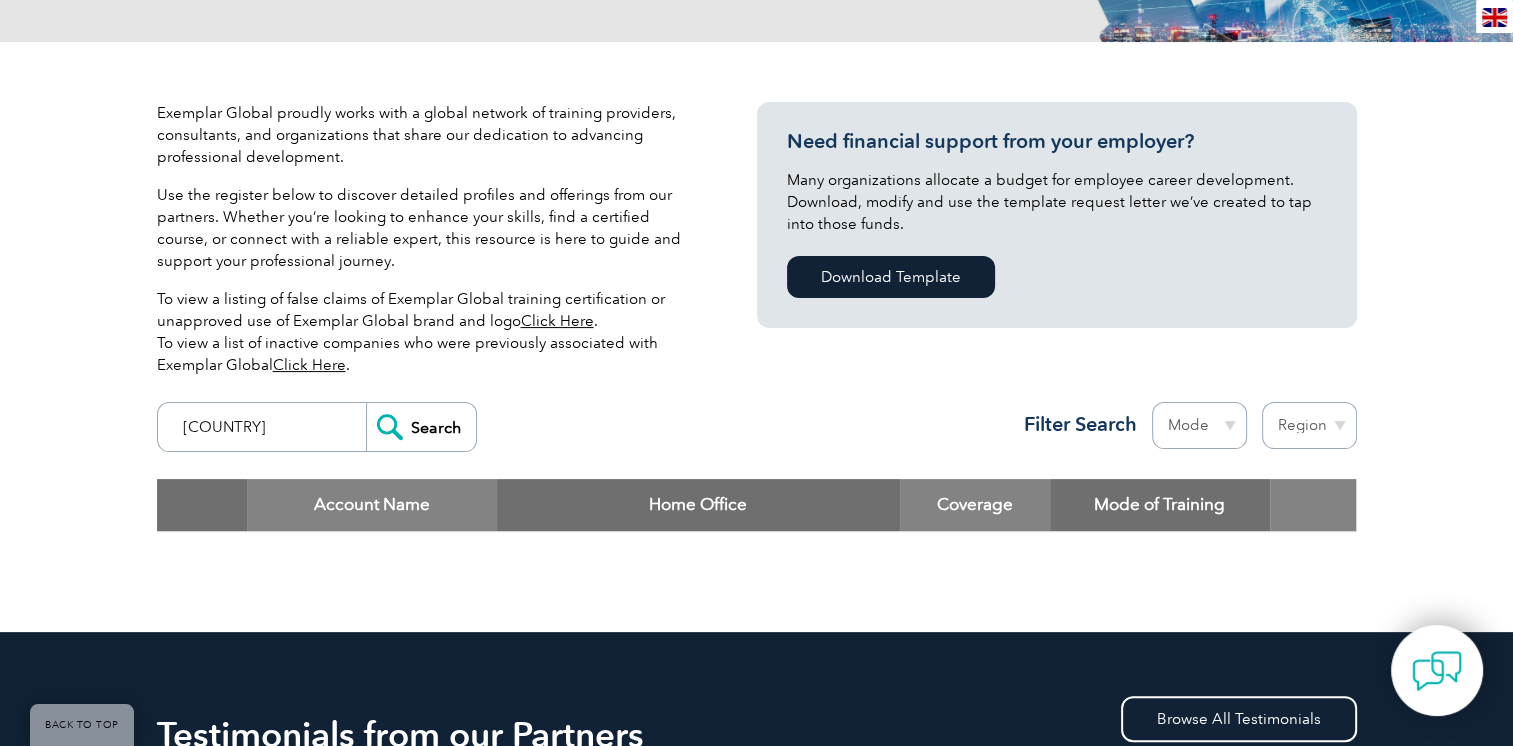 type on "[COUNTRY]" 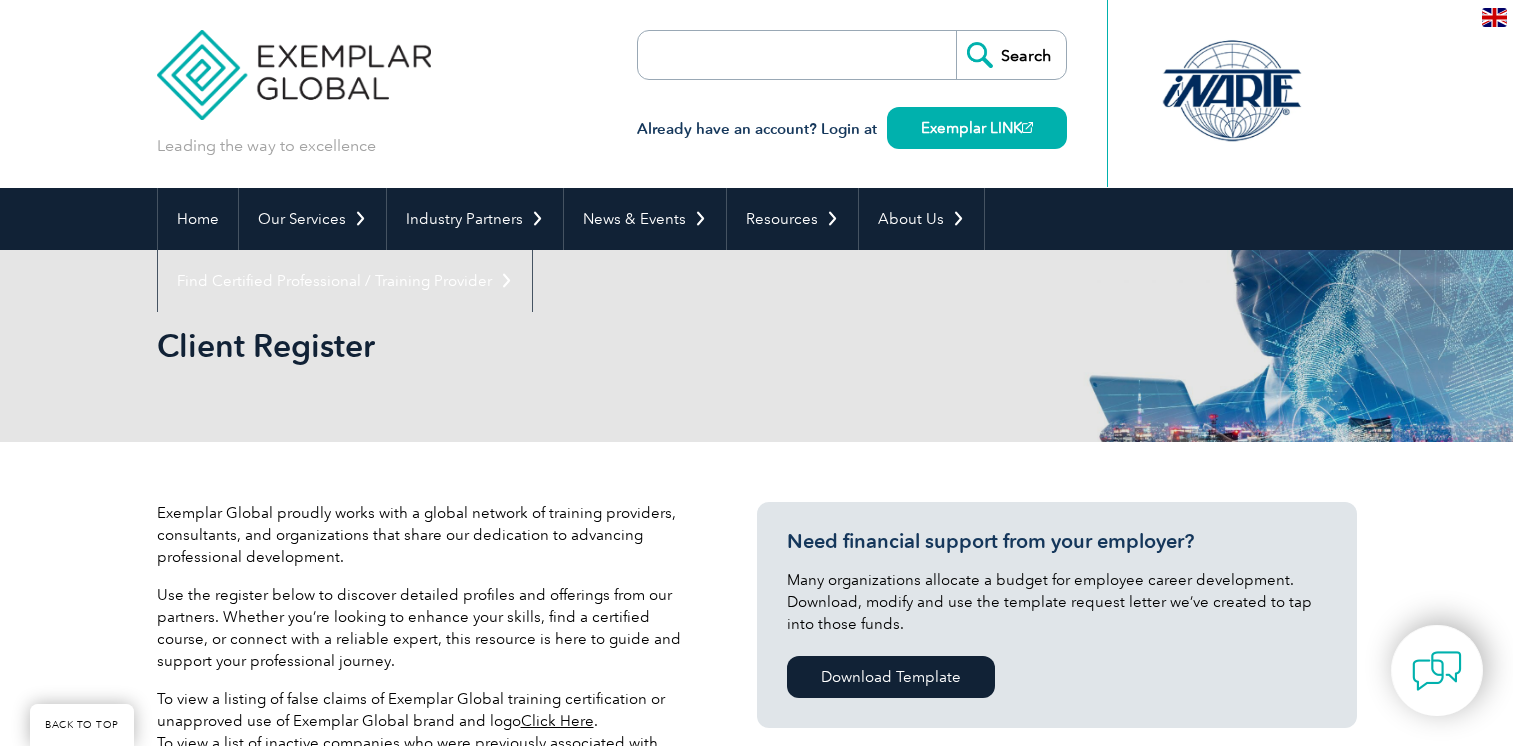 scroll, scrollTop: 1202, scrollLeft: 0, axis: vertical 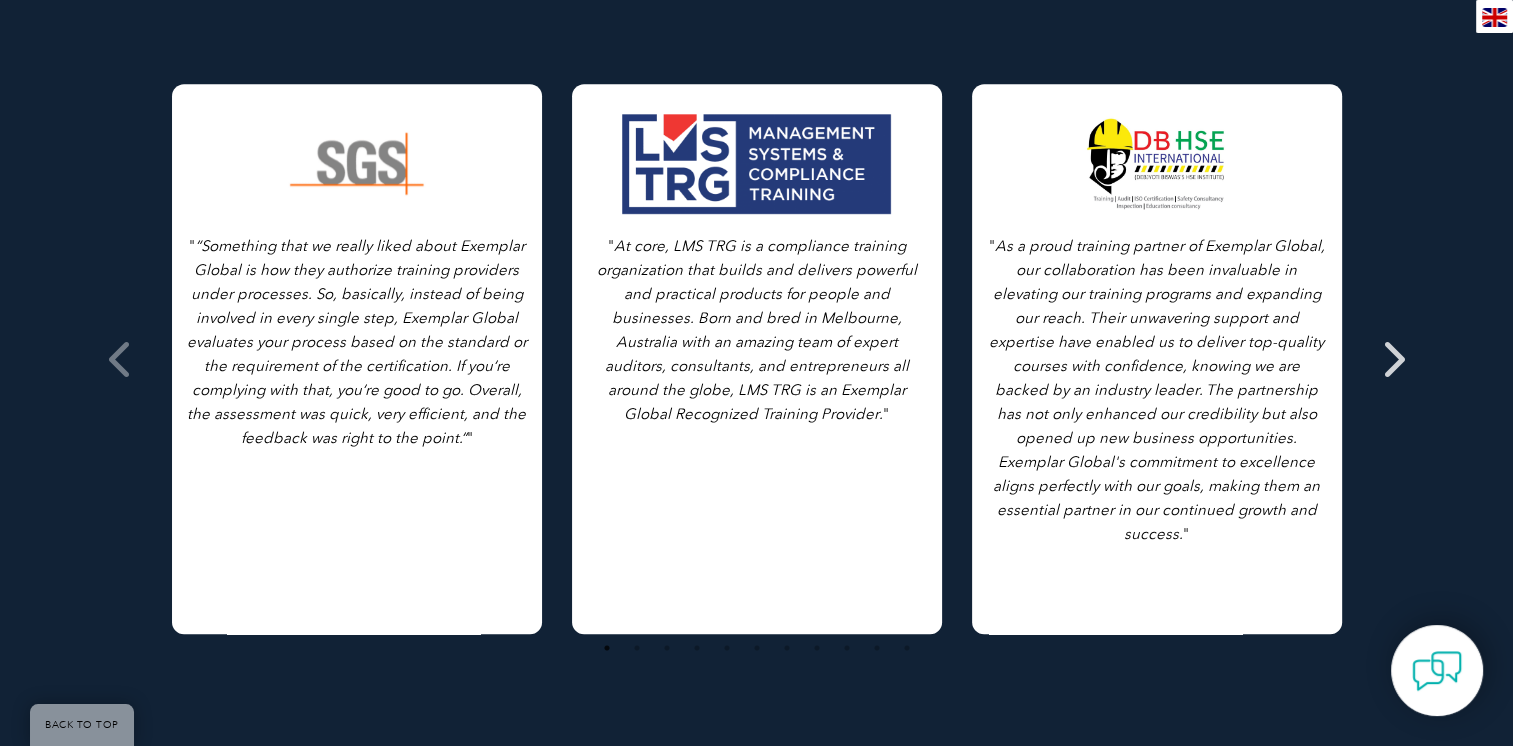 click at bounding box center (1392, 359) 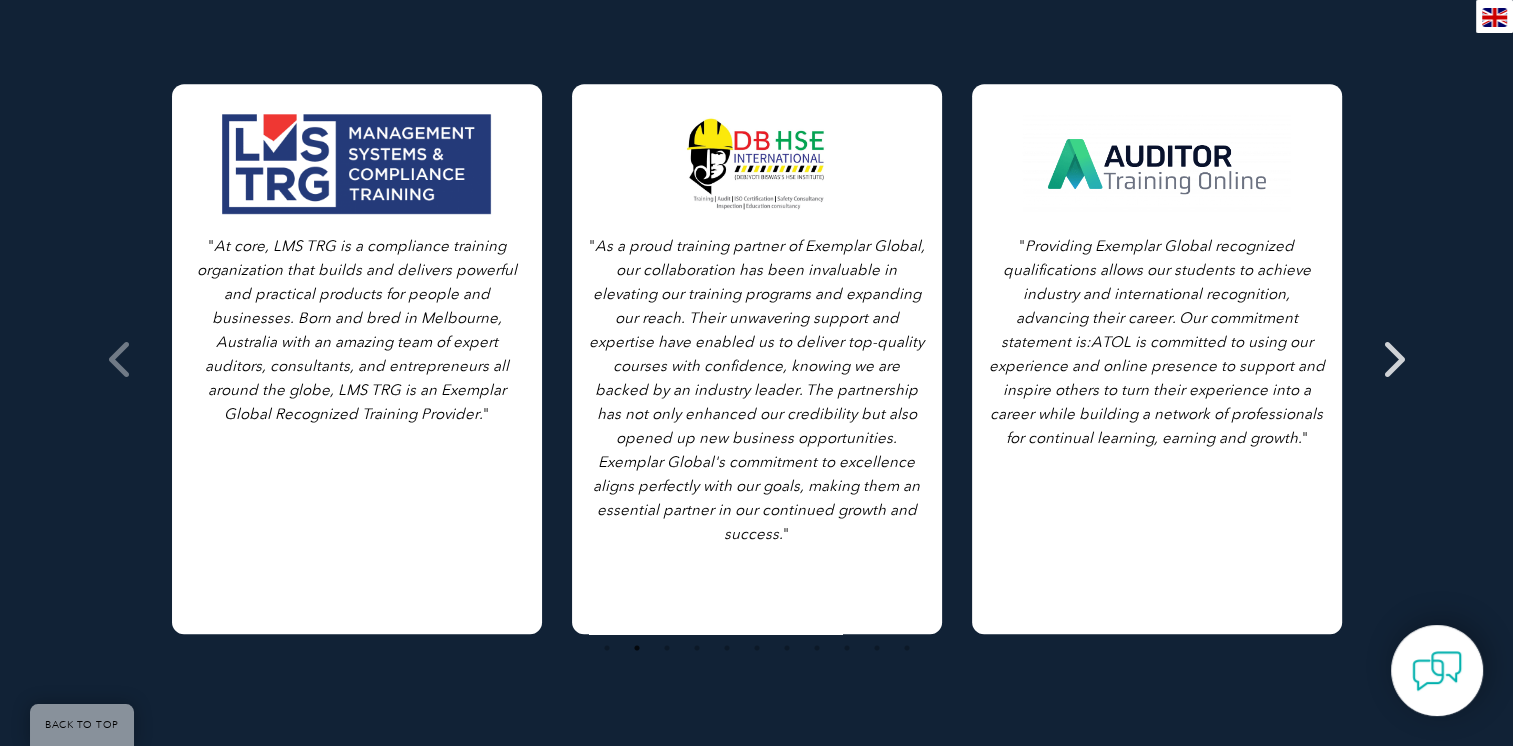 click at bounding box center (1392, 359) 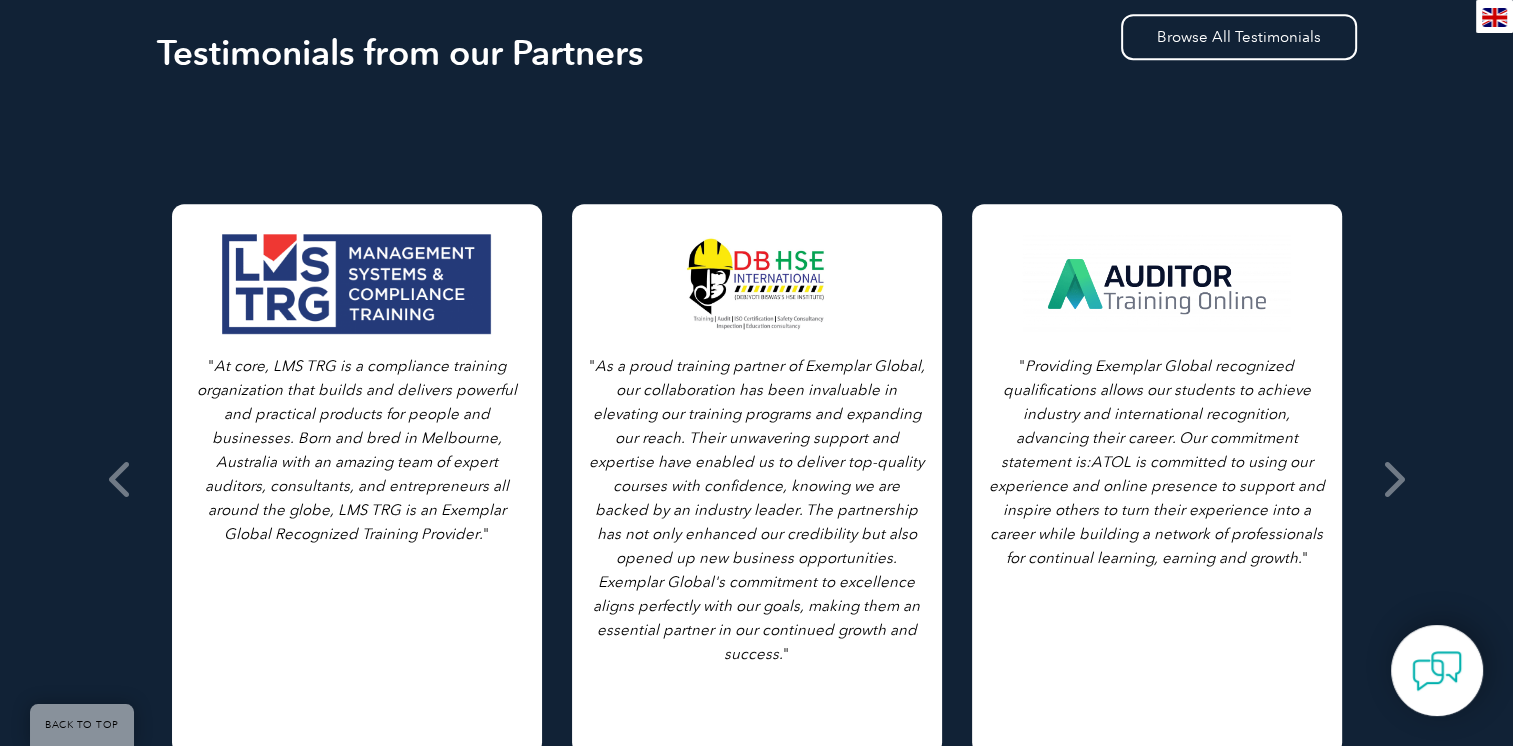 scroll, scrollTop: 582, scrollLeft: 0, axis: vertical 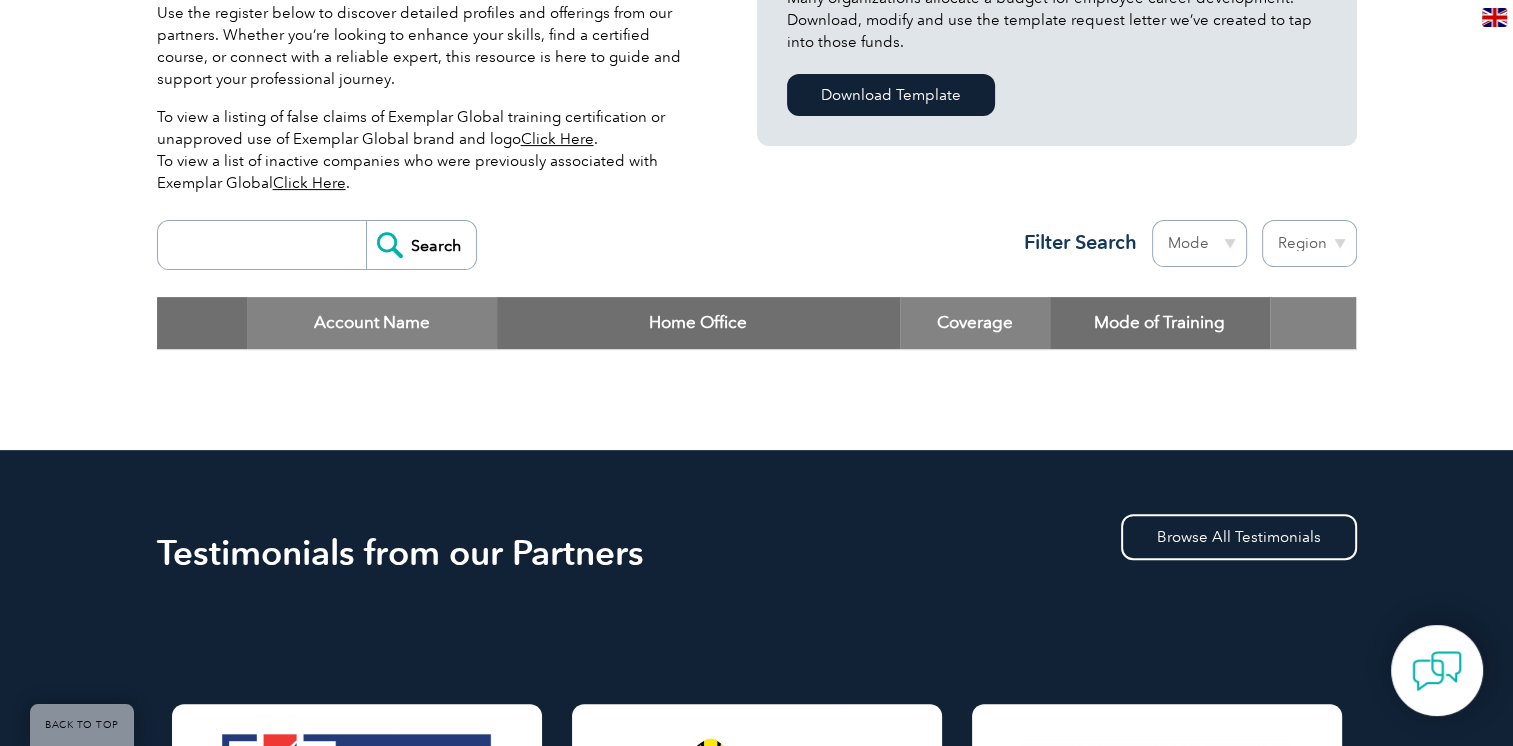 click at bounding box center (267, 245) 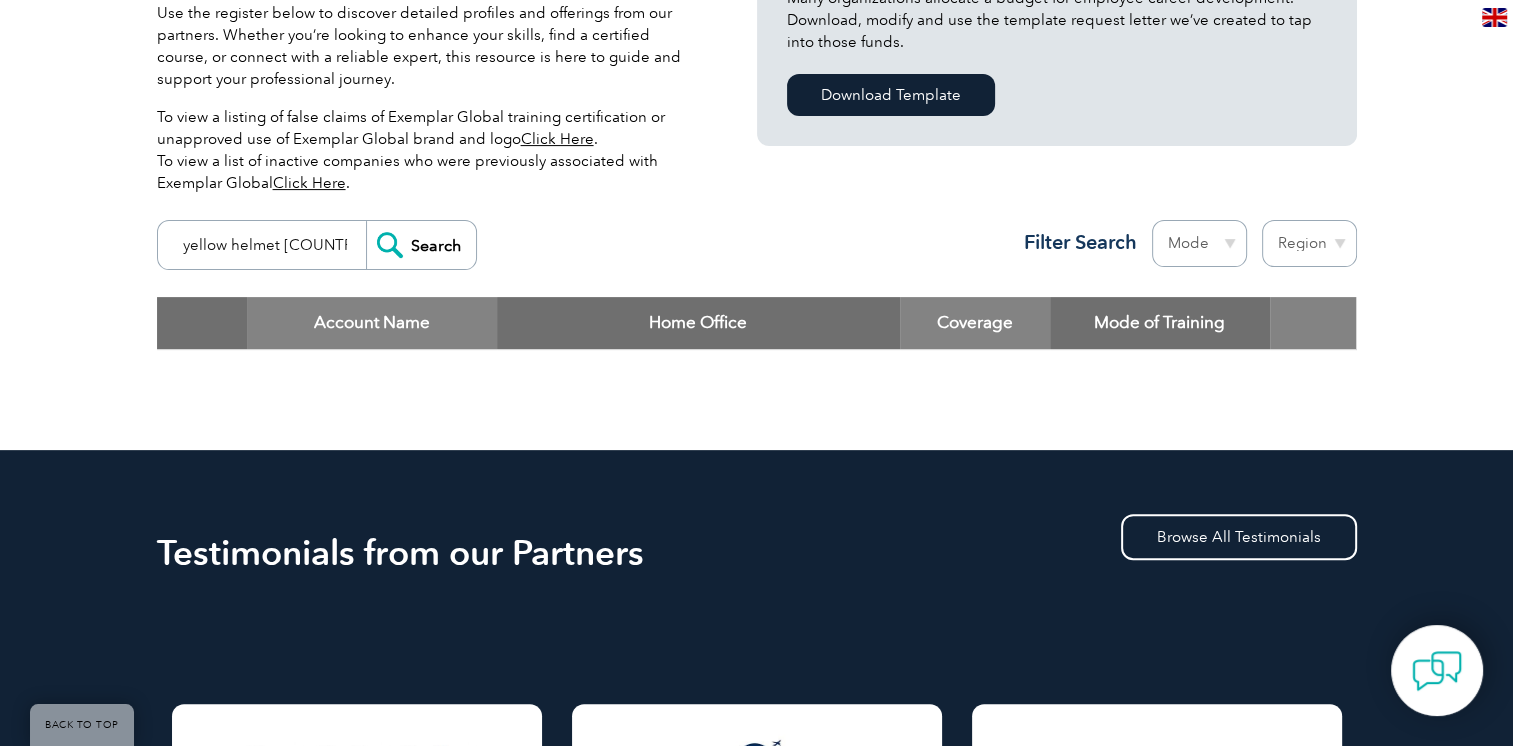 type on "yellow helmet egypt" 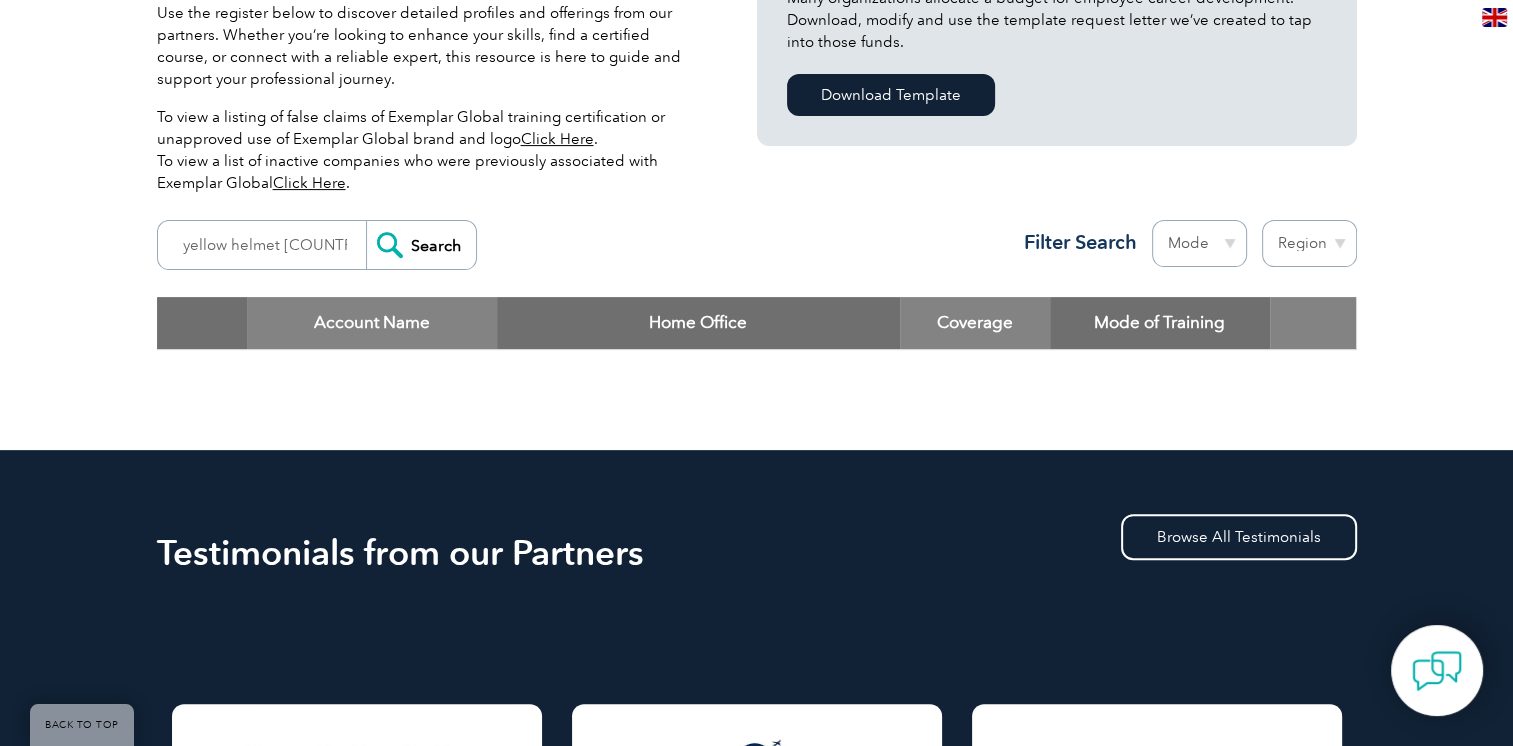 click on "Search" at bounding box center [421, 245] 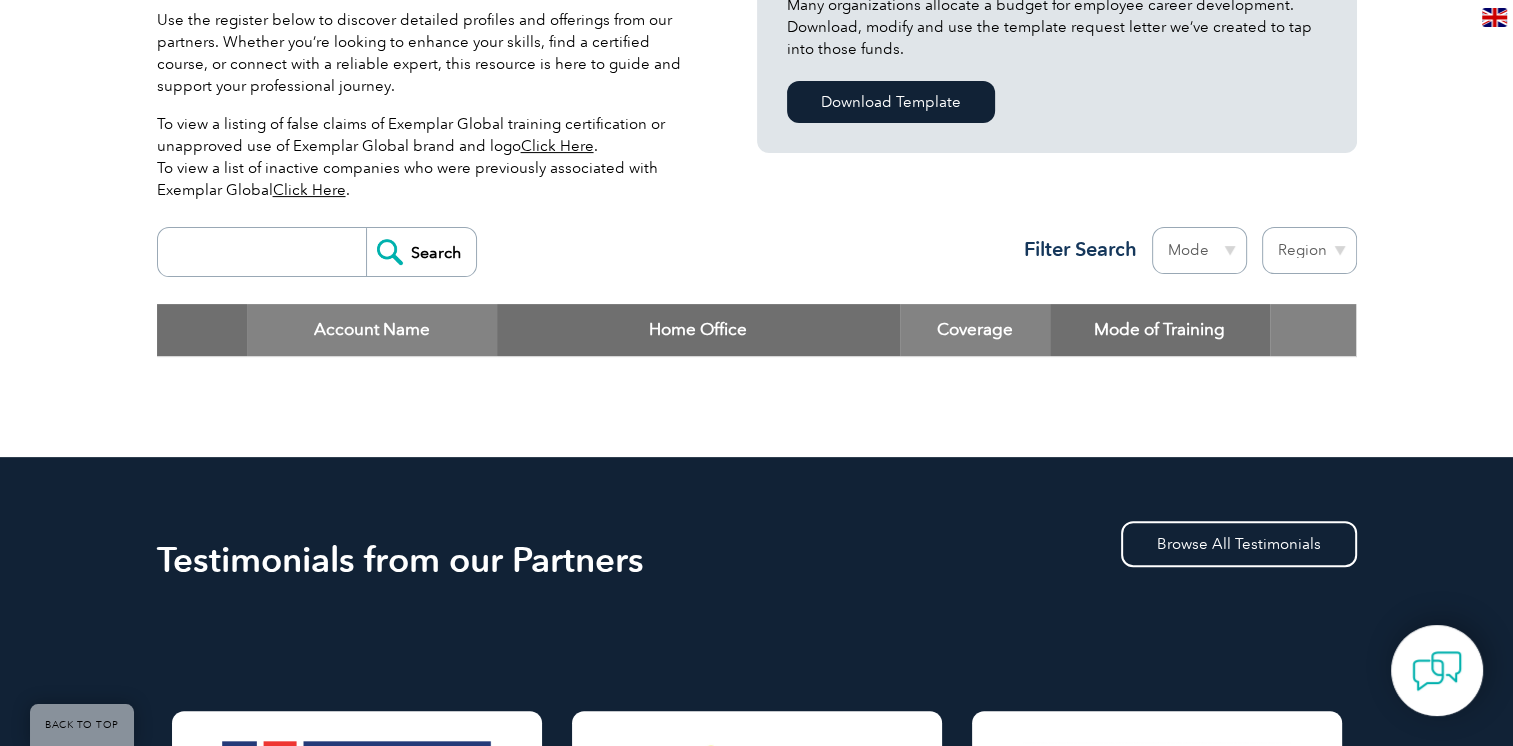 scroll, scrollTop: 600, scrollLeft: 0, axis: vertical 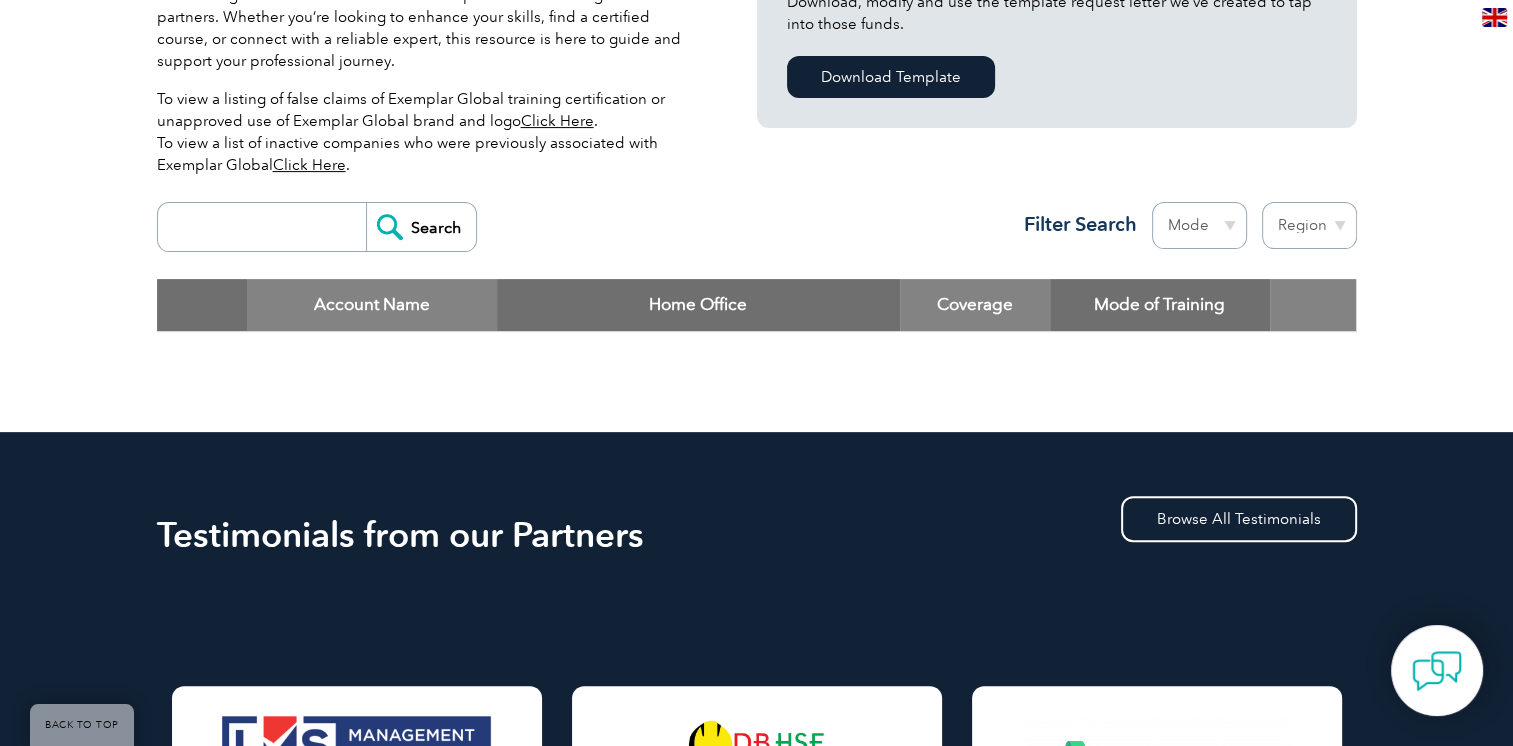 click at bounding box center [267, 227] 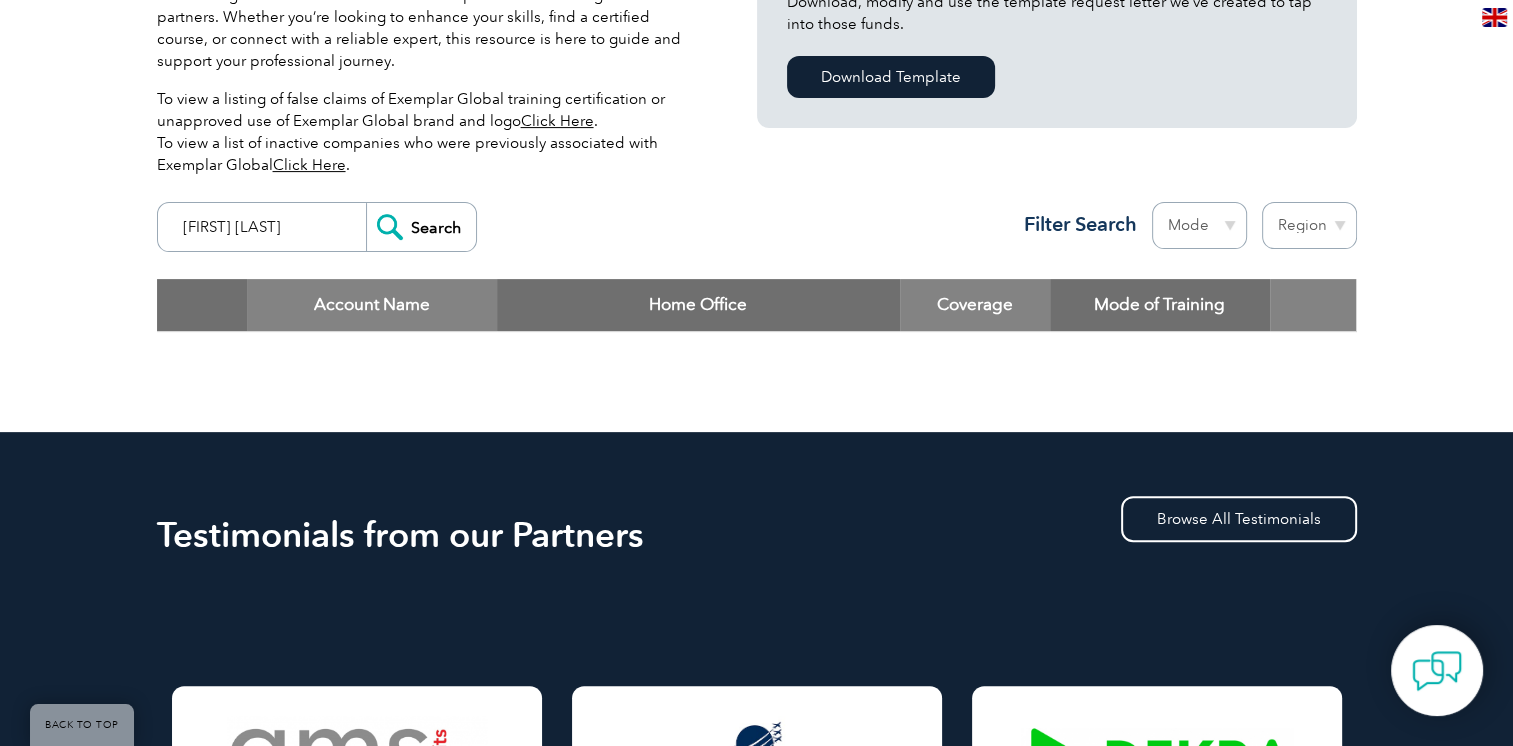 type on "sharar alebetkar" 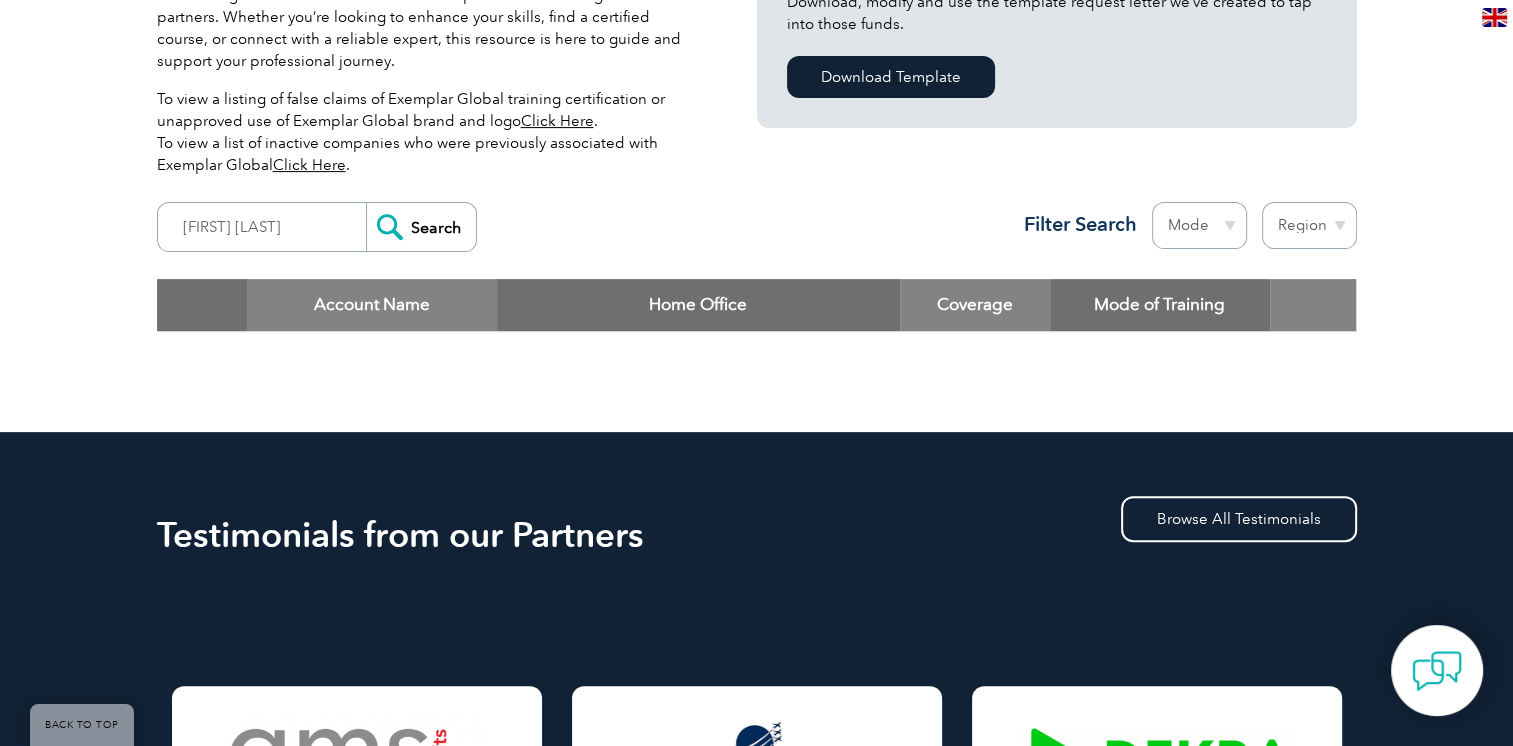 click on "Search" at bounding box center (421, 227) 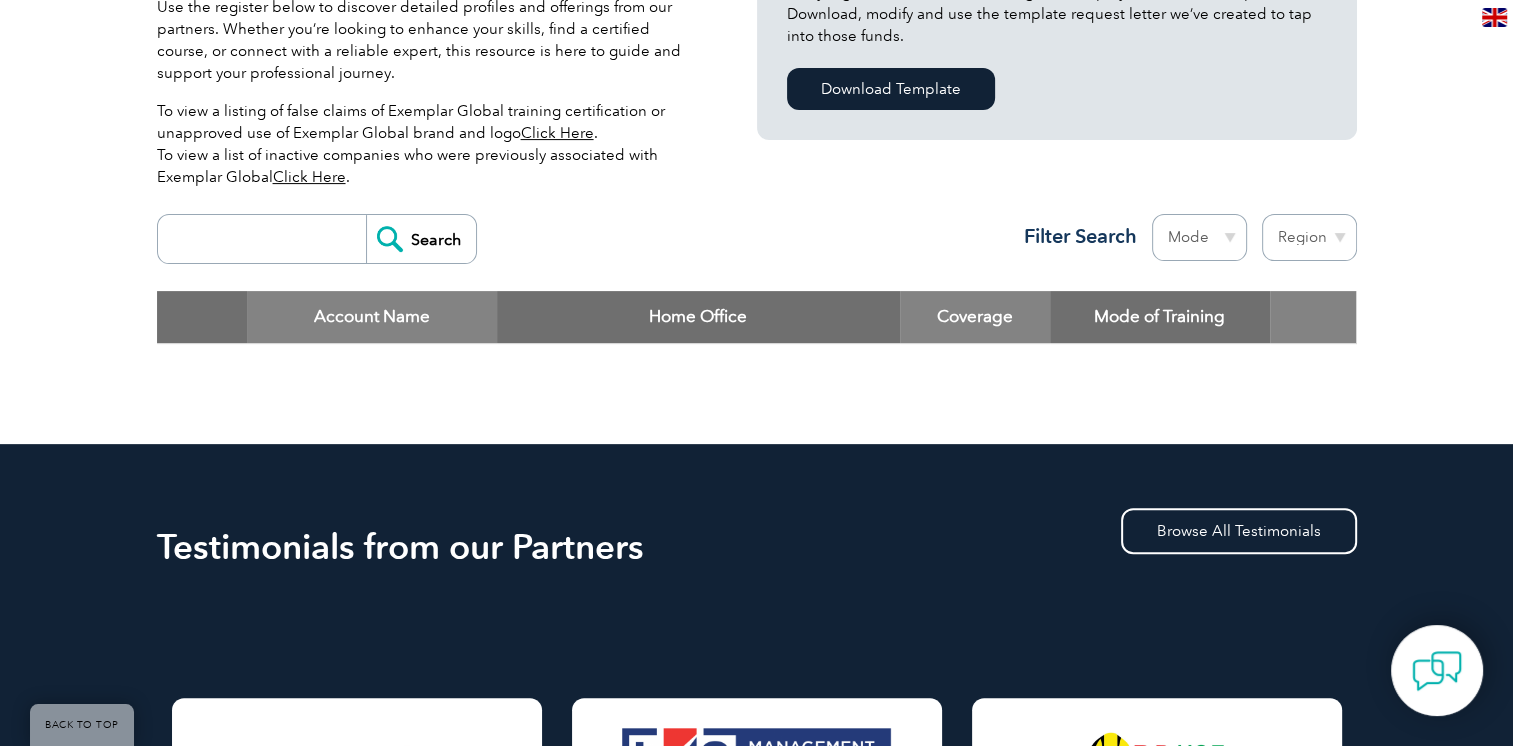 scroll, scrollTop: 600, scrollLeft: 0, axis: vertical 